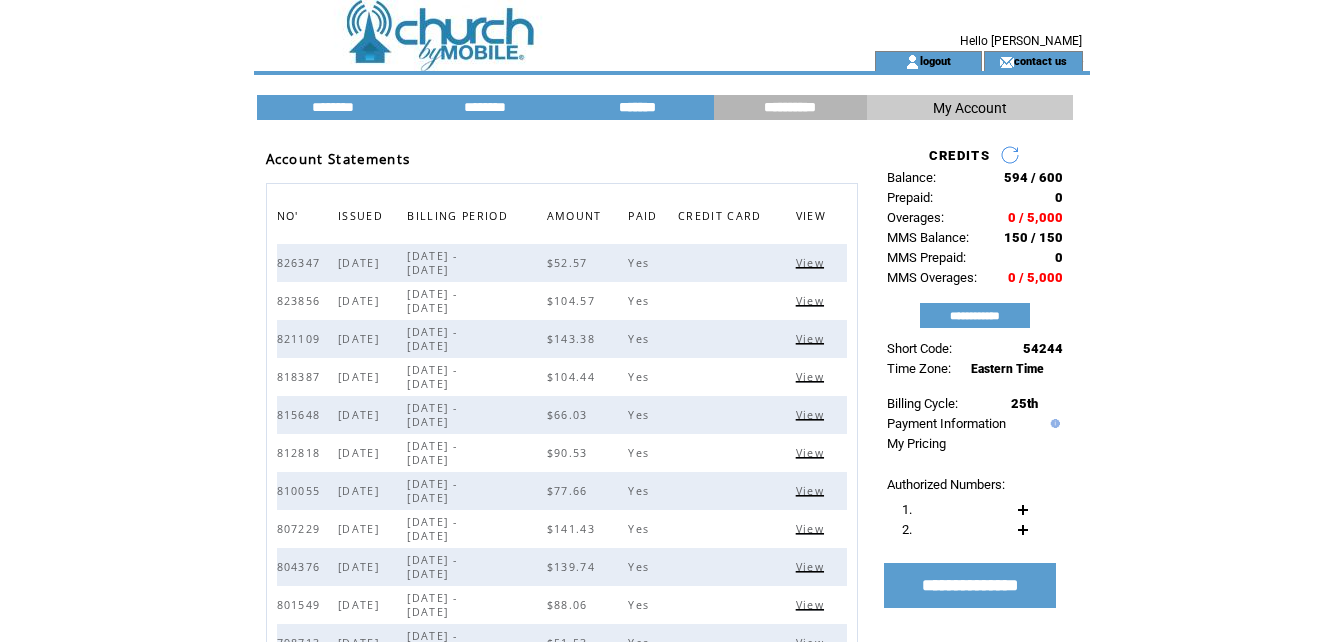 scroll, scrollTop: 0, scrollLeft: 0, axis: both 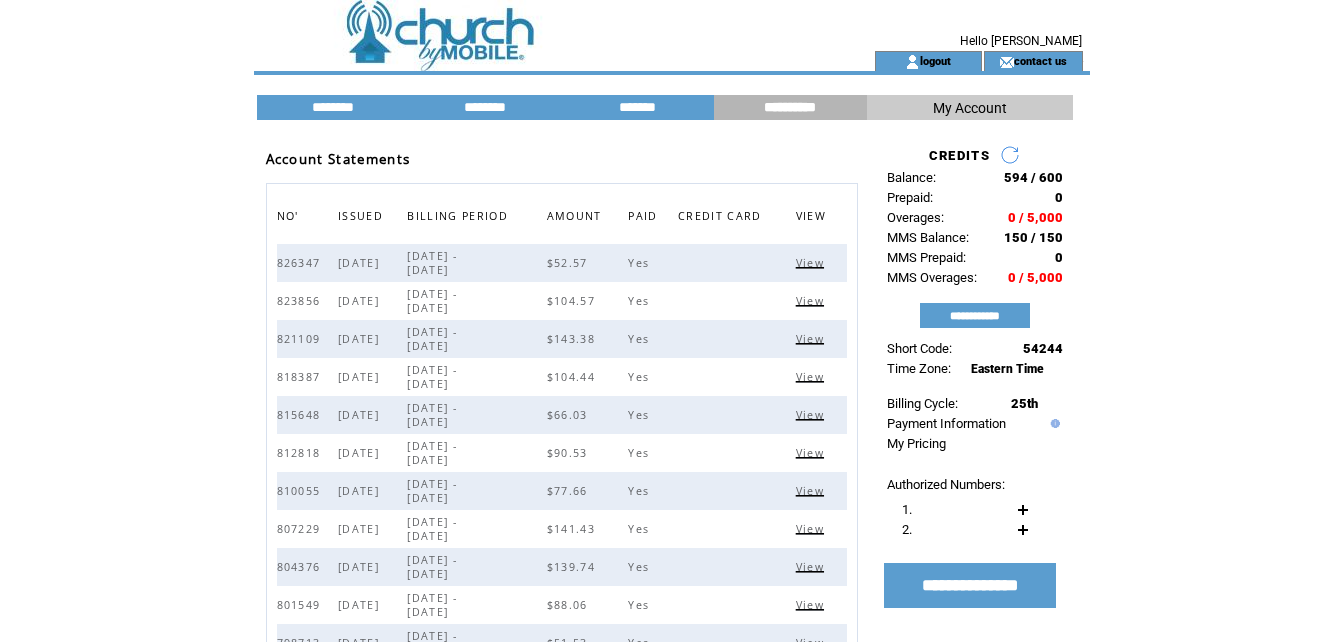 click at bounding box center [528, 25] 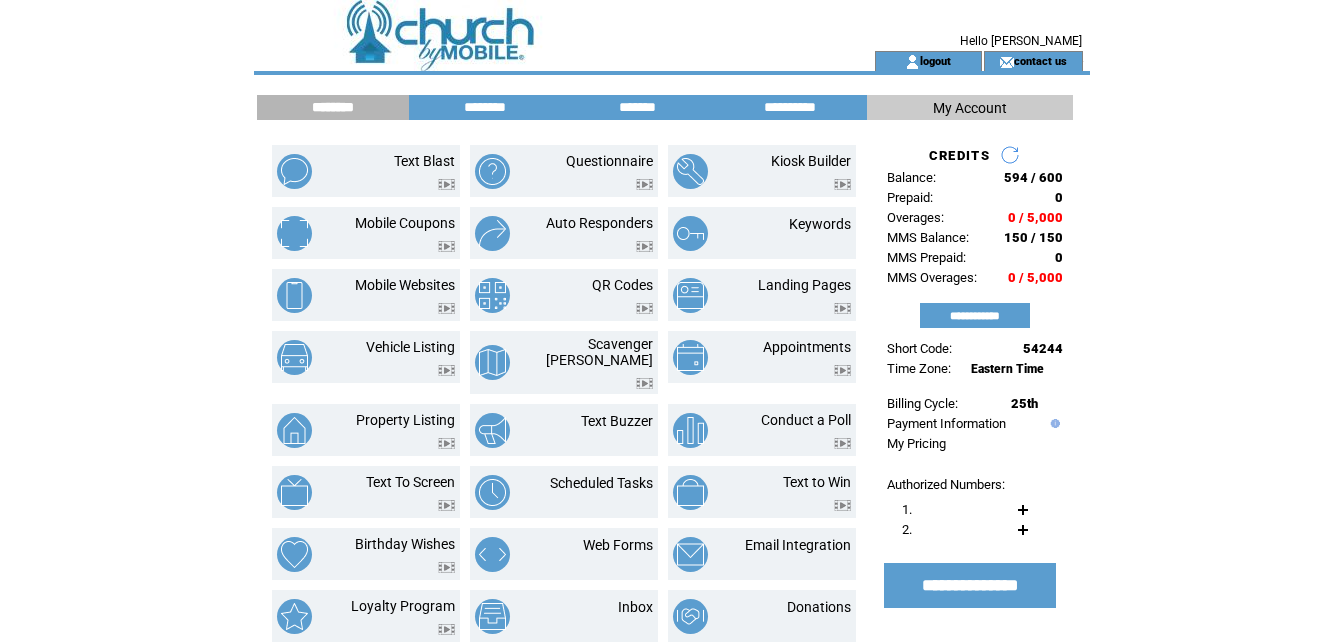 scroll, scrollTop: 0, scrollLeft: 0, axis: both 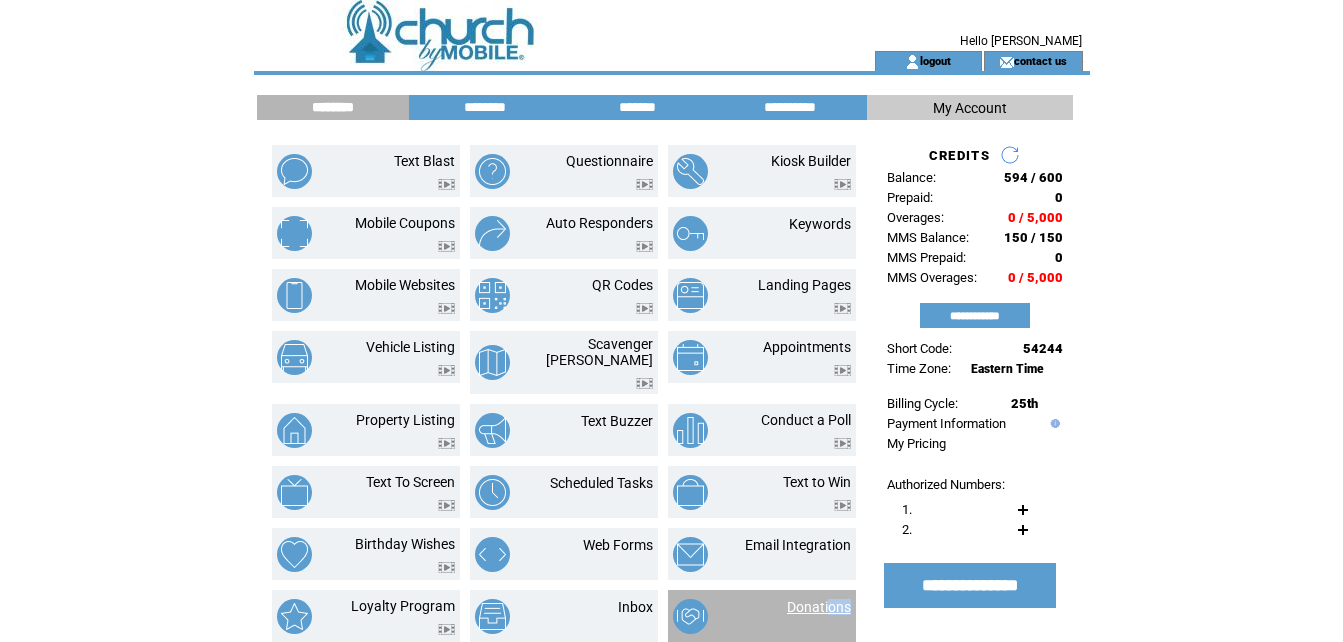 drag, startPoint x: 843, startPoint y: 605, endPoint x: 828, endPoint y: 587, distance: 23.43075 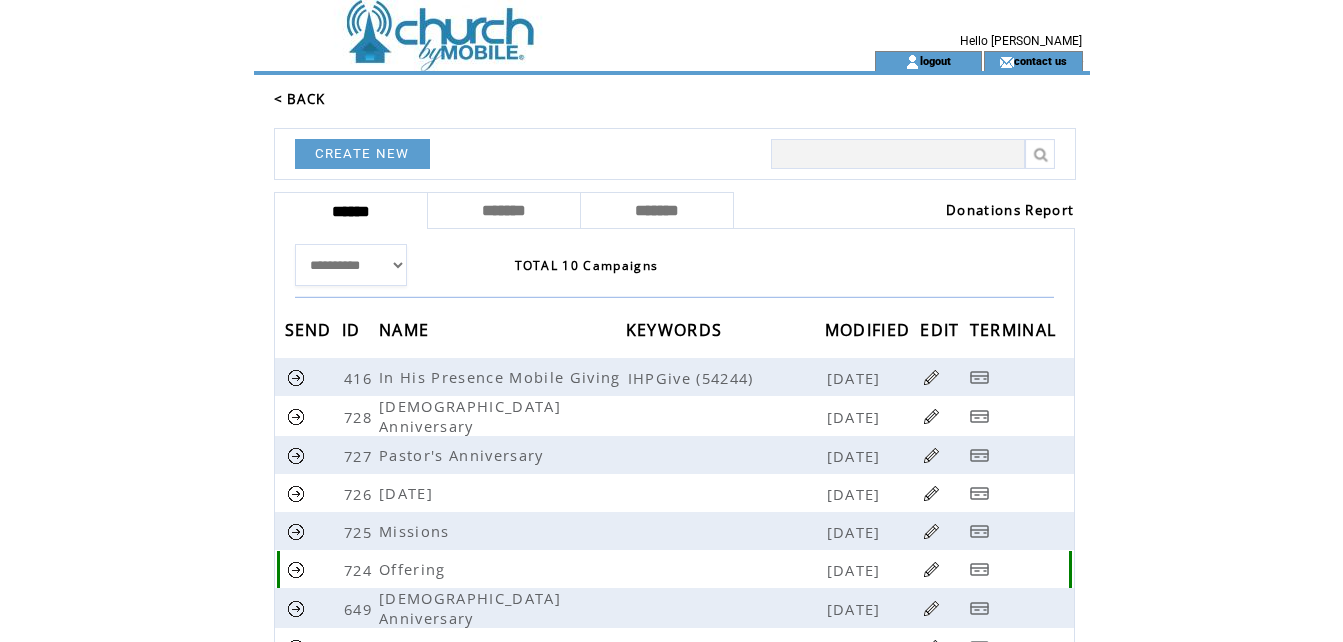 scroll, scrollTop: 0, scrollLeft: 0, axis: both 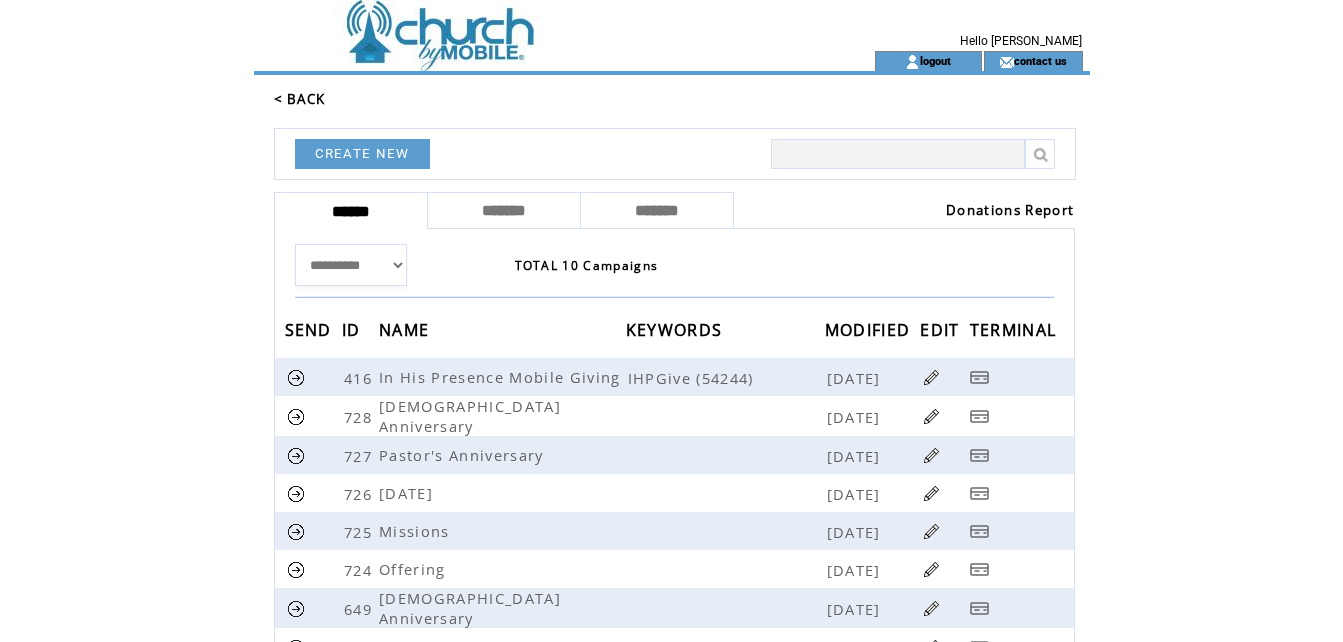 click on "Donations Report" at bounding box center (1010, 210) 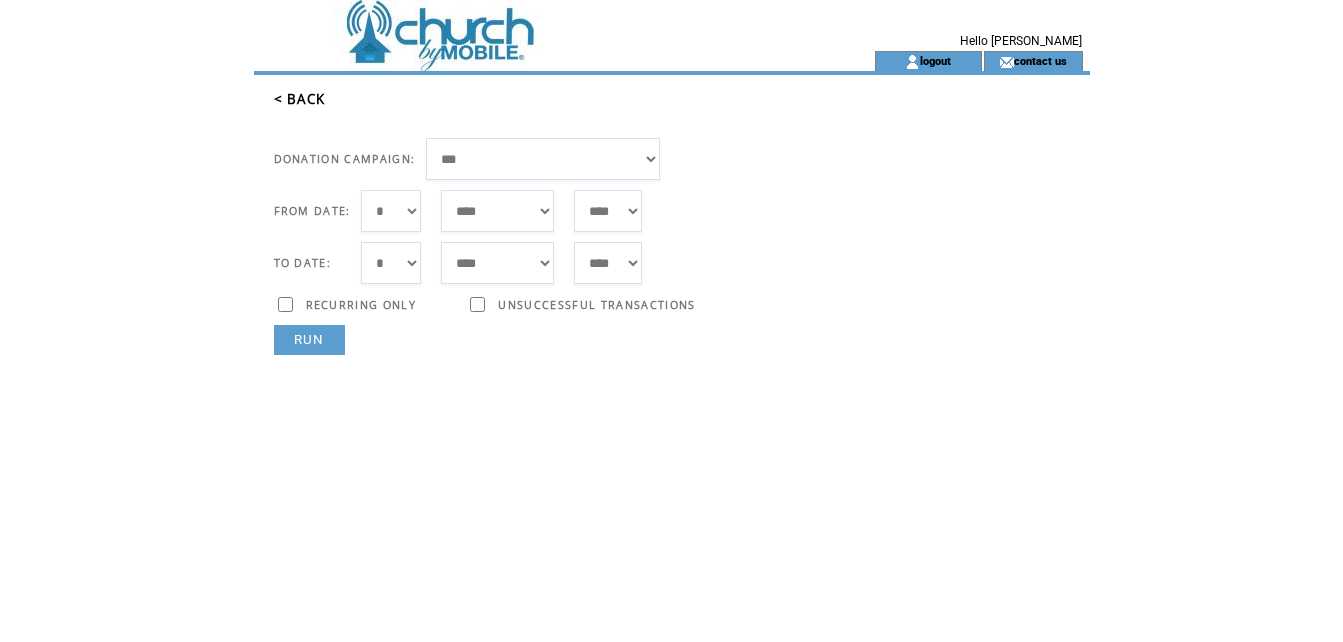scroll, scrollTop: 0, scrollLeft: 0, axis: both 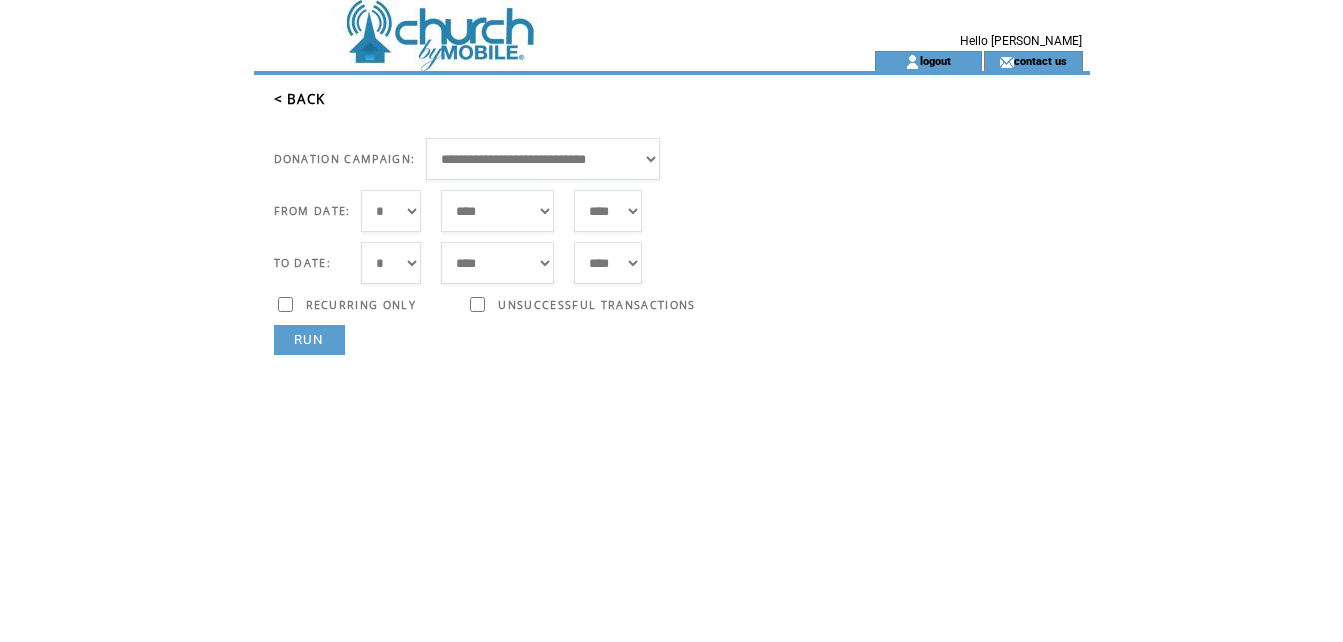 click on "**********" at bounding box center (543, 159) 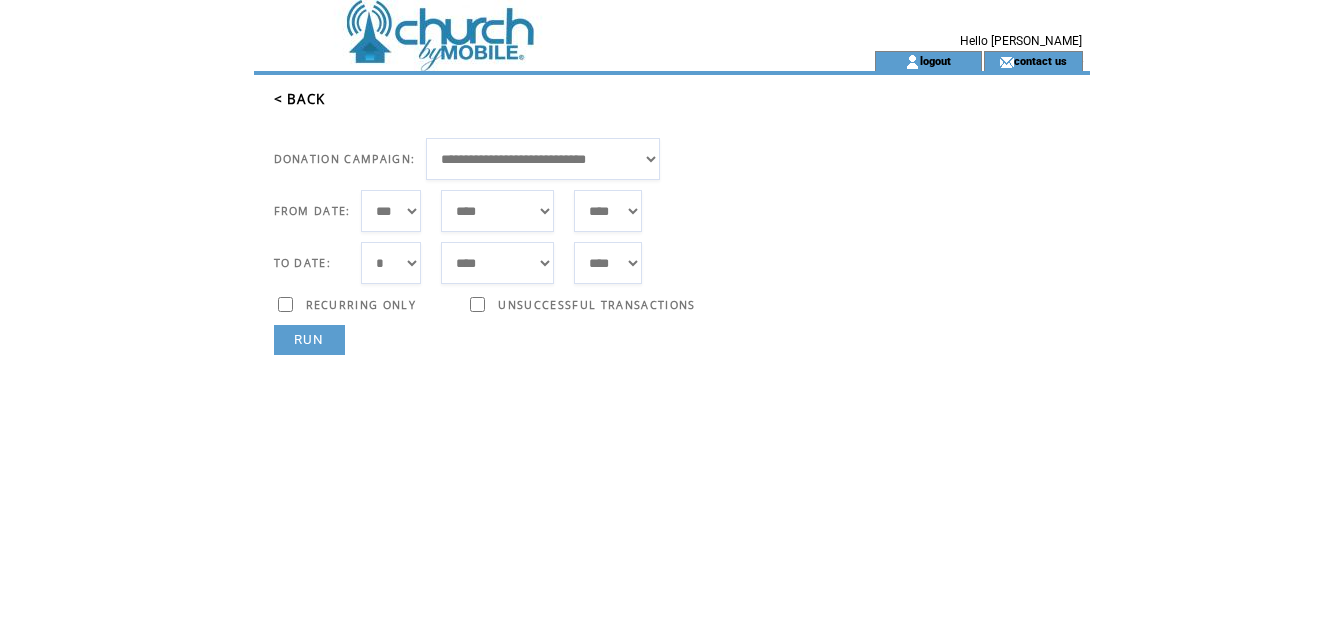click on "RUN" at bounding box center (309, 340) 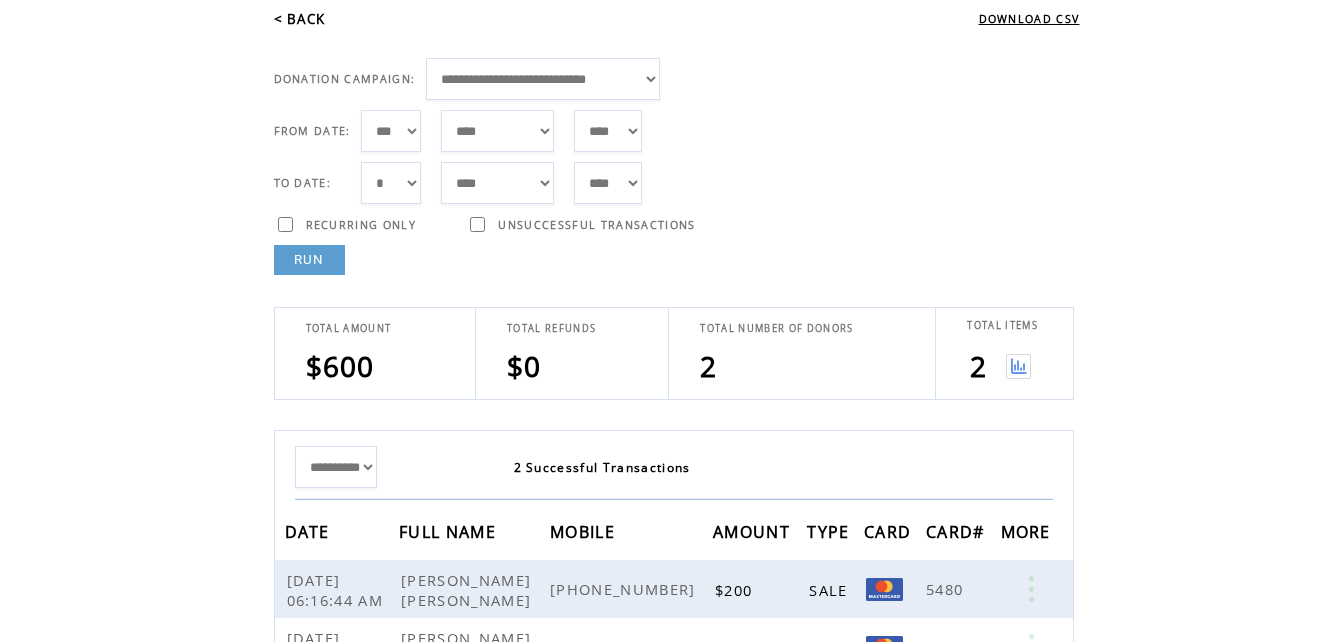 scroll, scrollTop: 120, scrollLeft: 0, axis: vertical 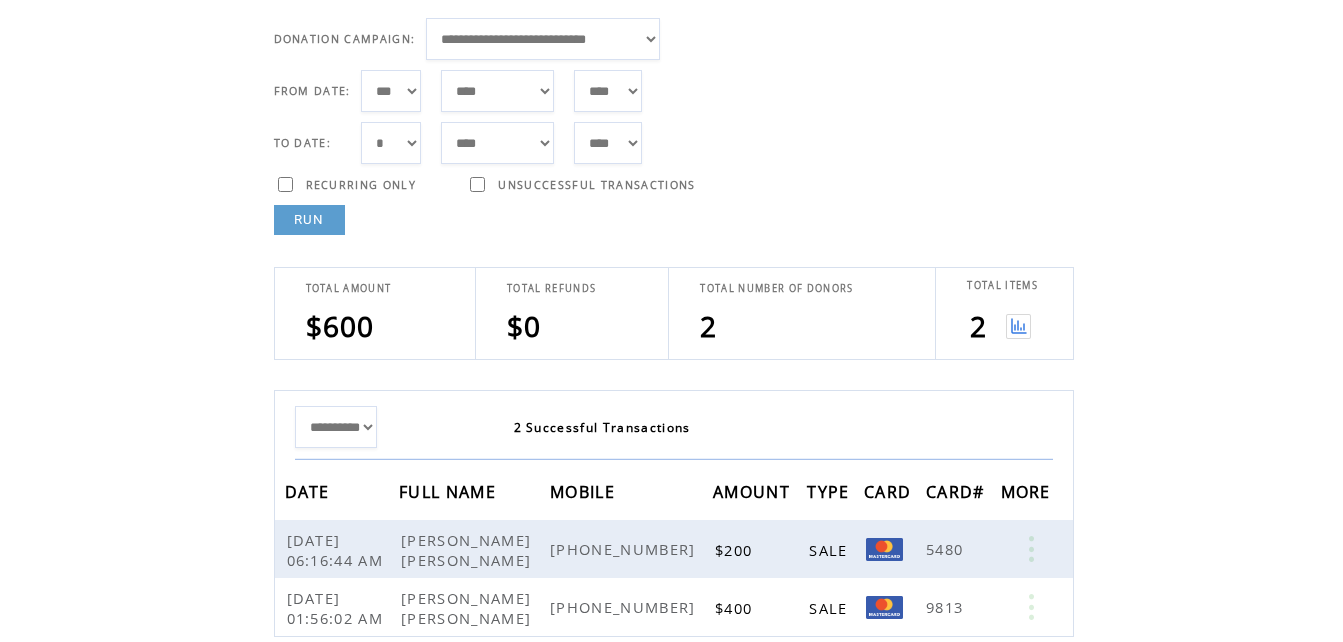 click at bounding box center (1018, 326) 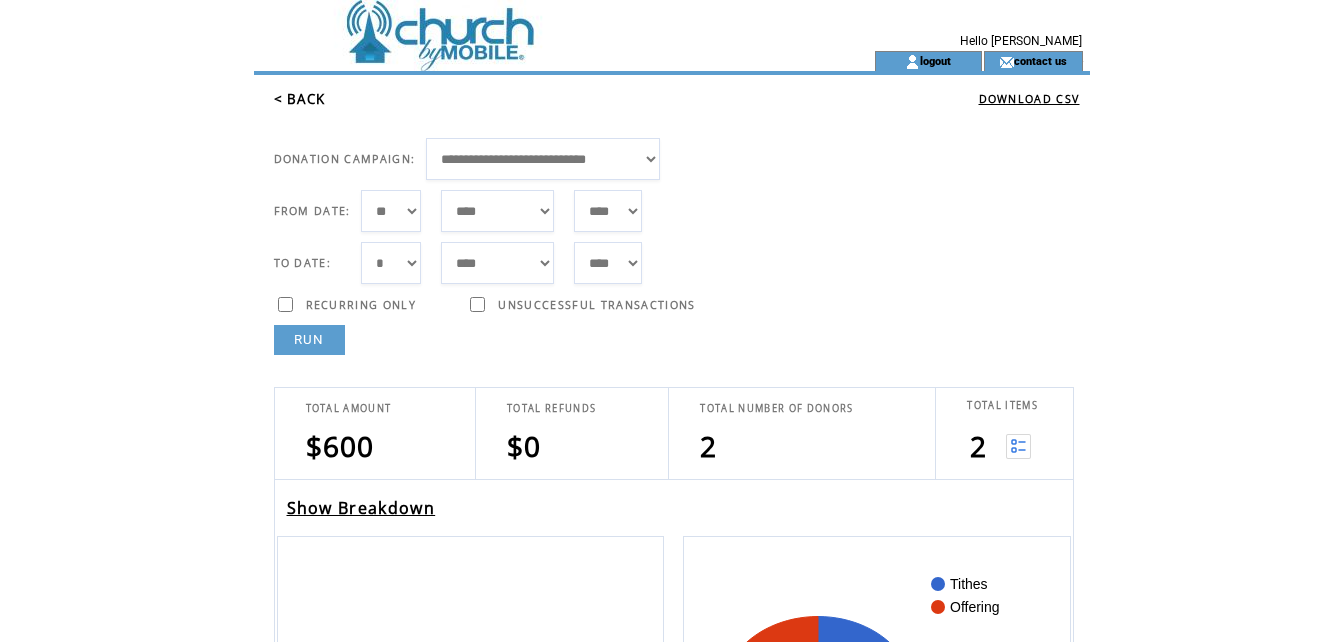 scroll, scrollTop: 0, scrollLeft: 0, axis: both 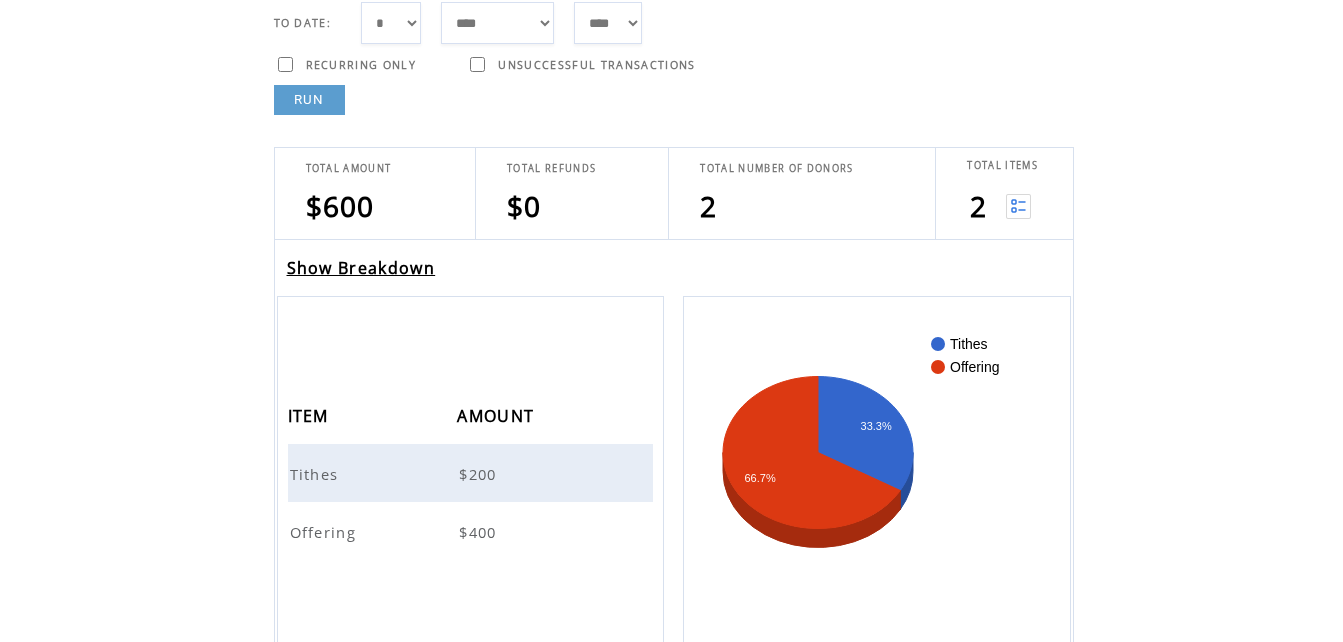click on "Offering" at bounding box center [326, 532] 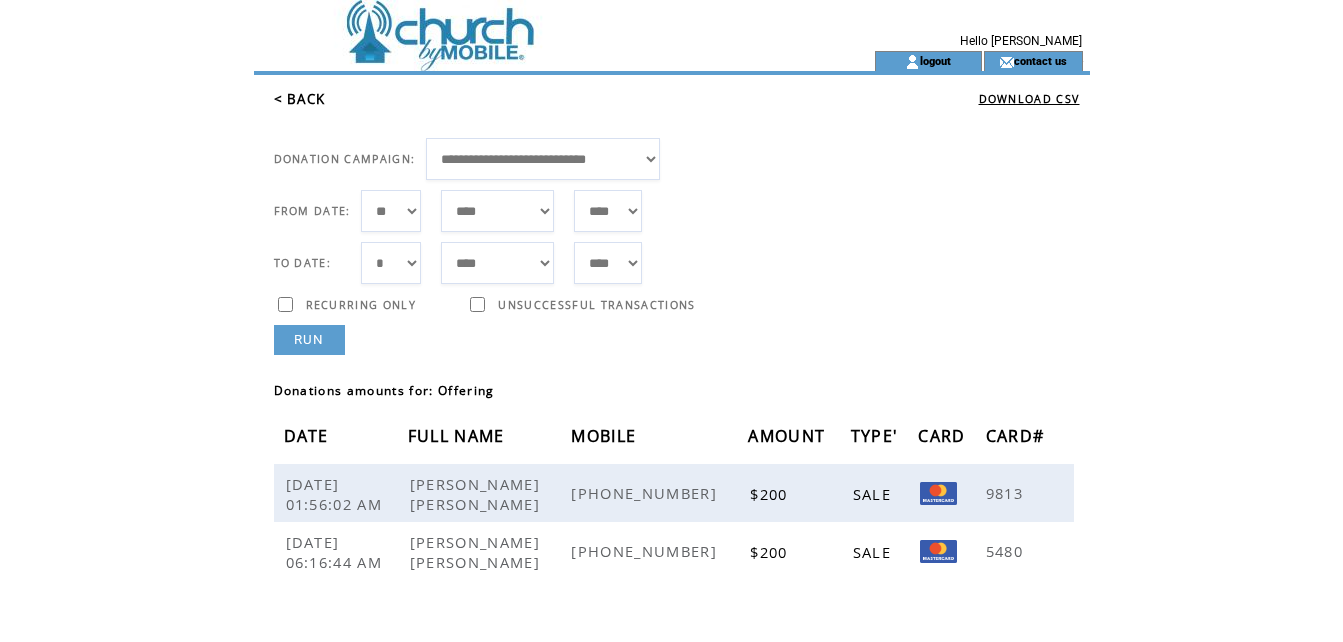 scroll, scrollTop: 0, scrollLeft: 0, axis: both 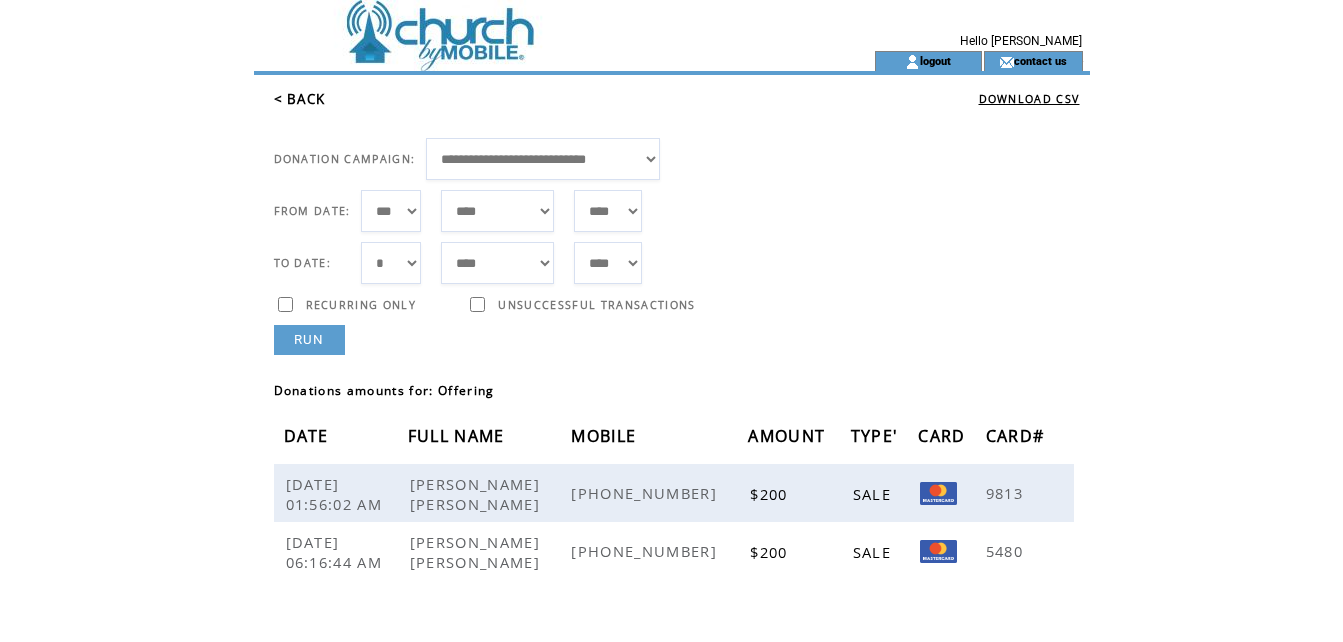 click on "*** 	 * 	 * 	 * 	 * 	 * 	 * 	 * 	 * 	 * 	 ** 	 ** 	 ** 	 ** 	 ** 	 ** 	 ** 	 ** 	 ** 	 ** 	 ** 	 ** 	 ** 	 ** 	 ** 	 ** 	 ** 	 ** 	 ** 	 ** 	 ** 	 **" at bounding box center [391, 263] 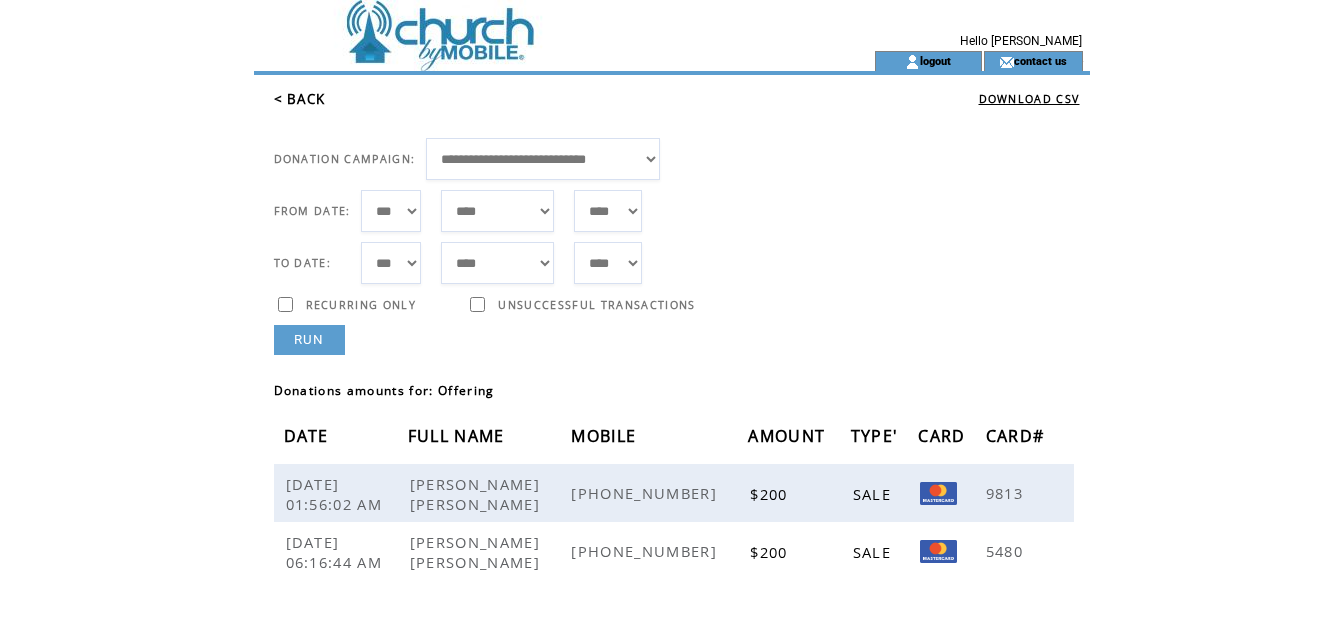 click on "***** 	 ******* 	 ******** 	 ***** 	 ***** 	 *** 	 **** 	 **** 	 ****** 	 ********* 	 ******* 	 ******** 	 ********" at bounding box center (497, 263) 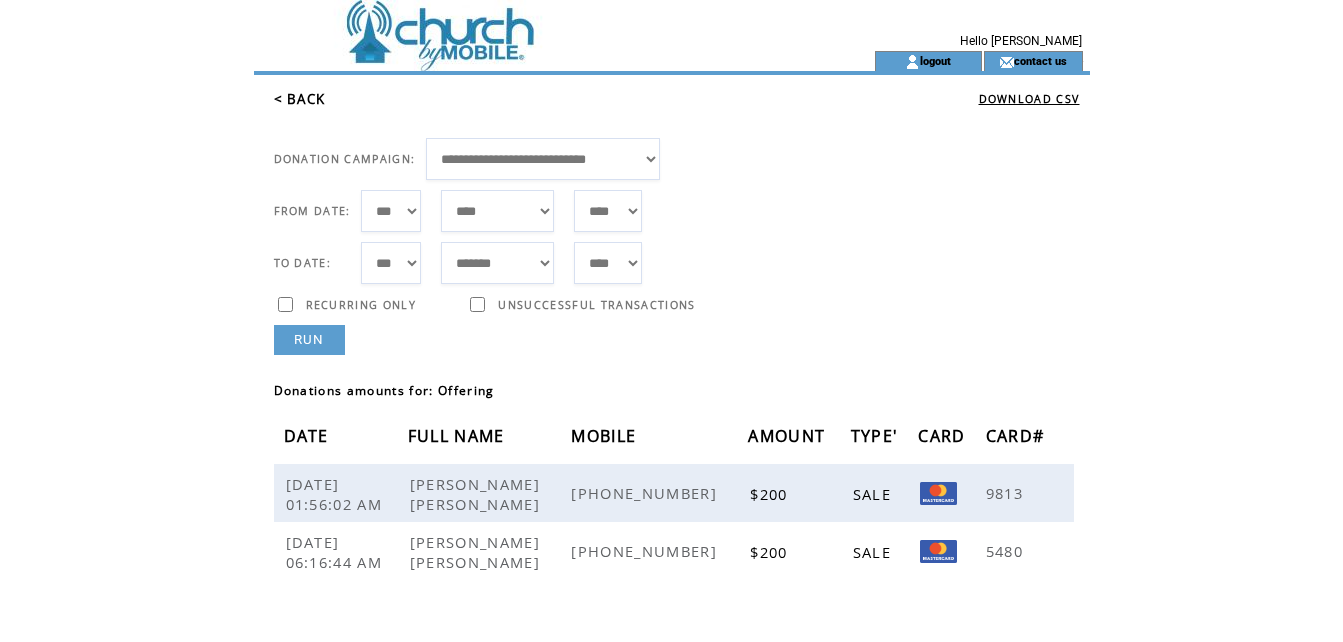 click on "RUN" at bounding box center [309, 340] 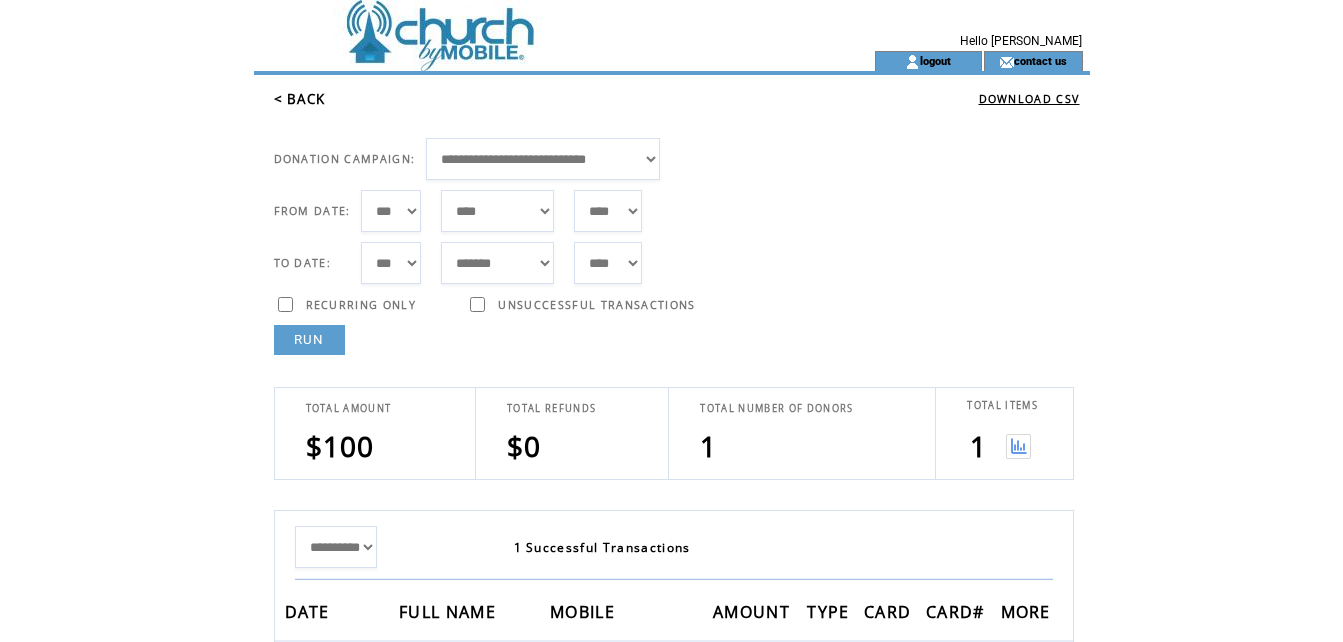 click at bounding box center (1018, 446) 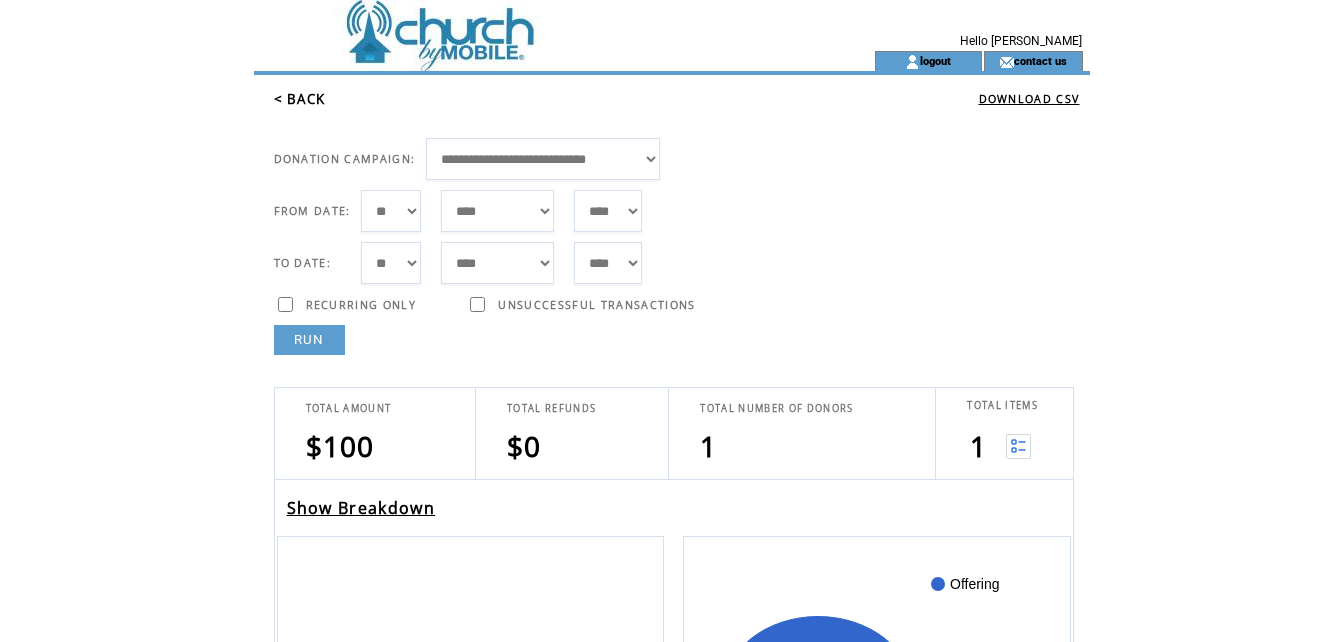 scroll, scrollTop: 0, scrollLeft: 0, axis: both 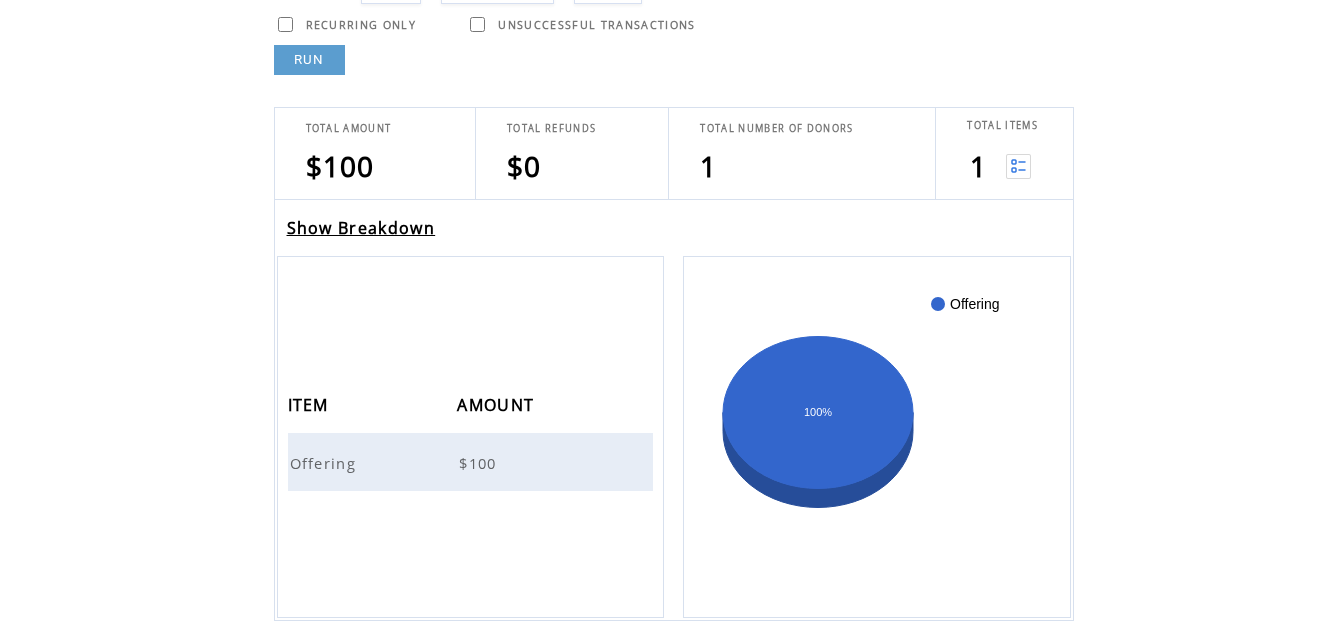 click on "Offering" at bounding box center [326, 463] 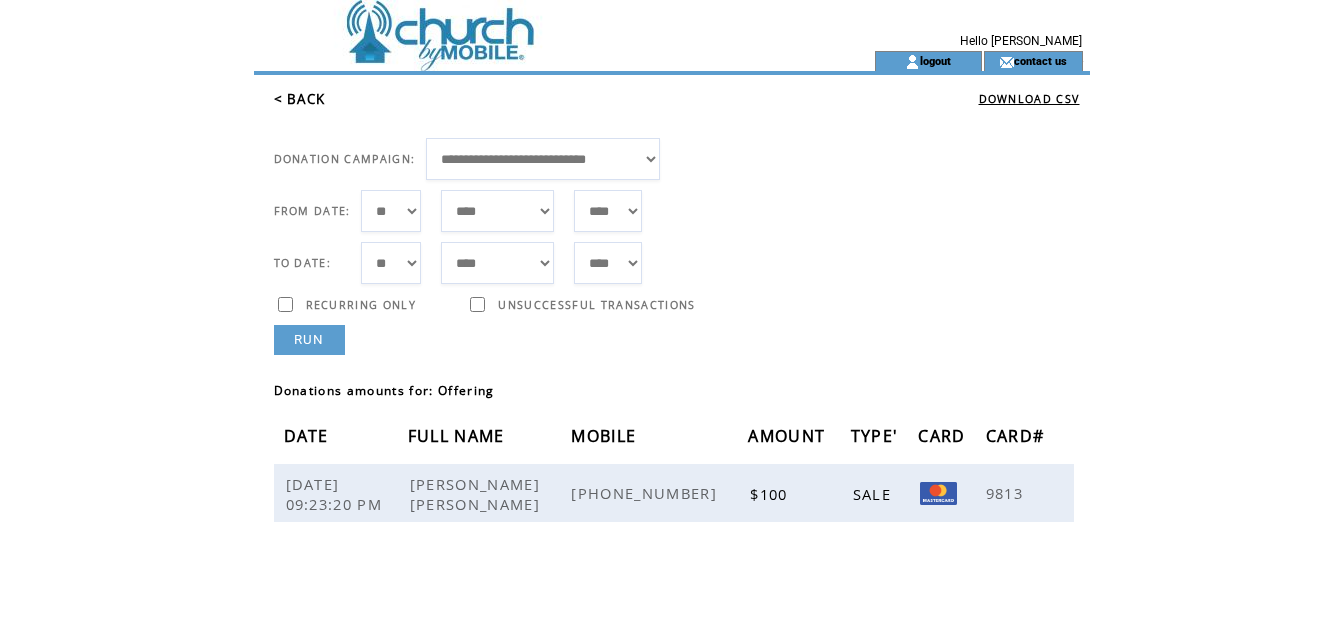 scroll, scrollTop: 0, scrollLeft: 0, axis: both 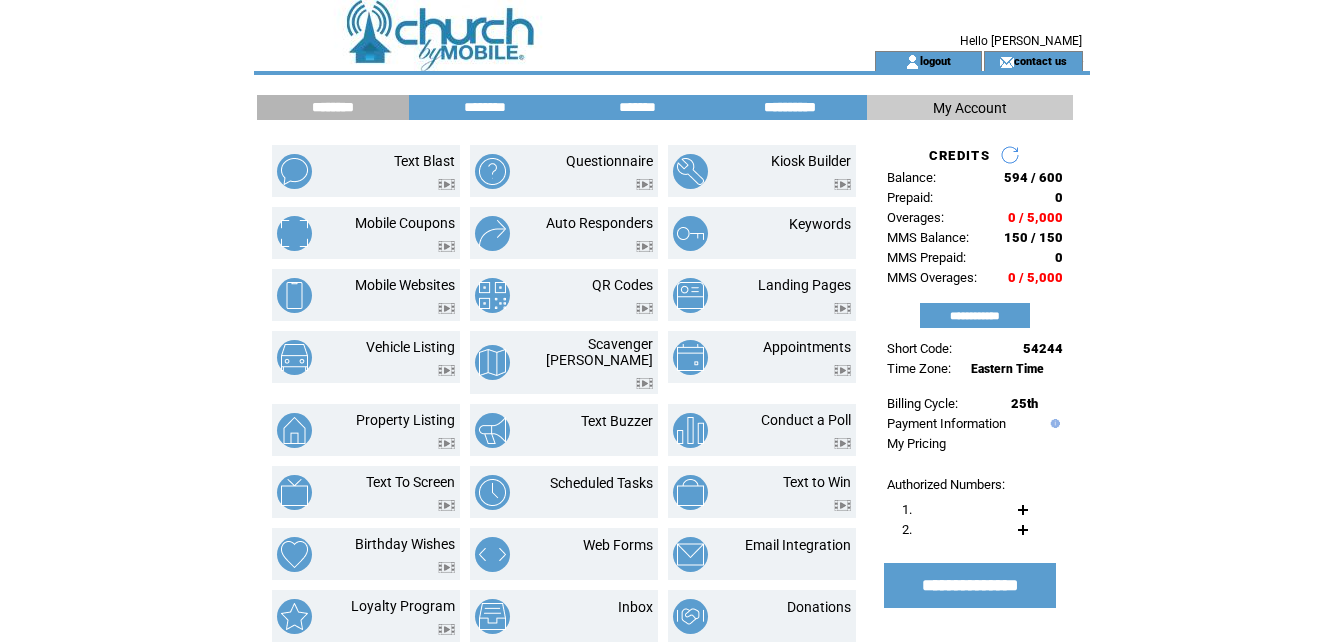 click on "**********" at bounding box center [790, 107] 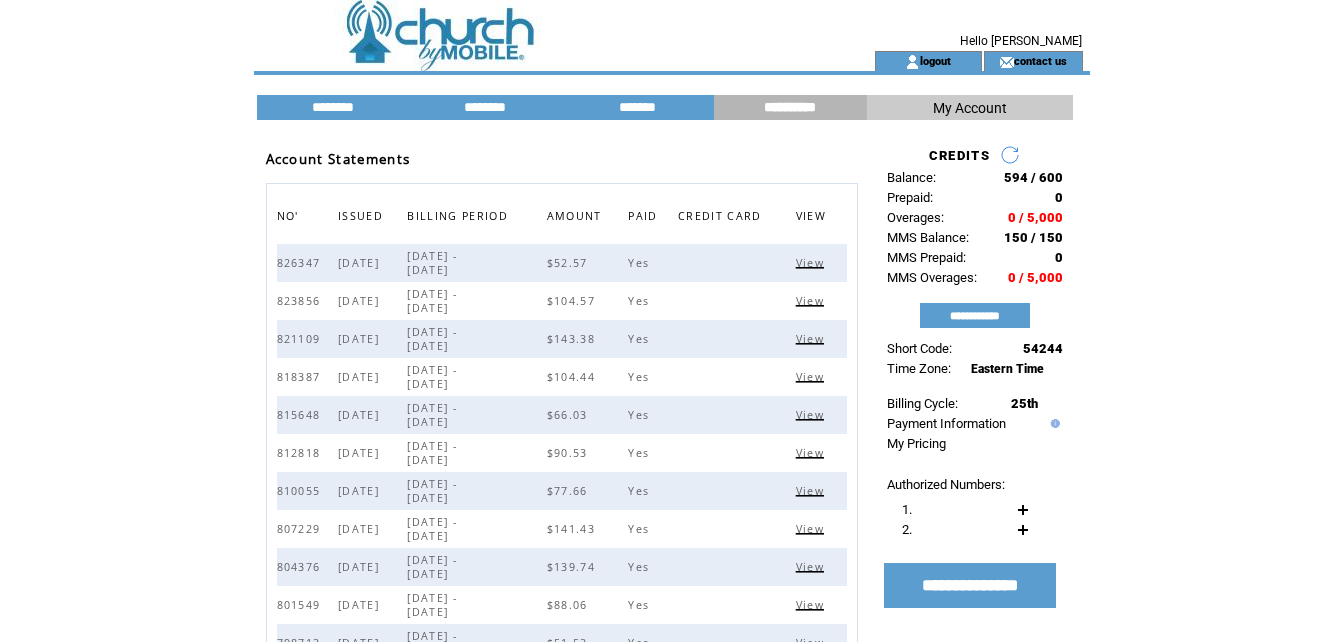 drag, startPoint x: 773, startPoint y: 108, endPoint x: 818, endPoint y: 260, distance: 158.52129 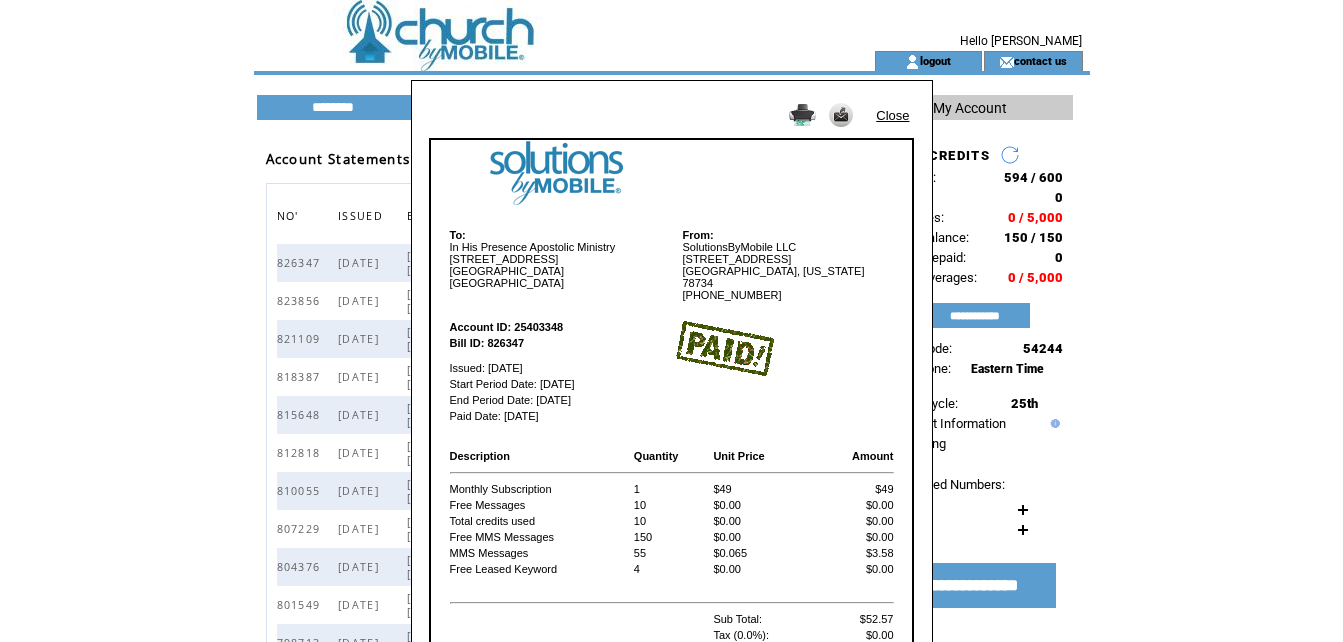 click on "Close" at bounding box center [892, 115] 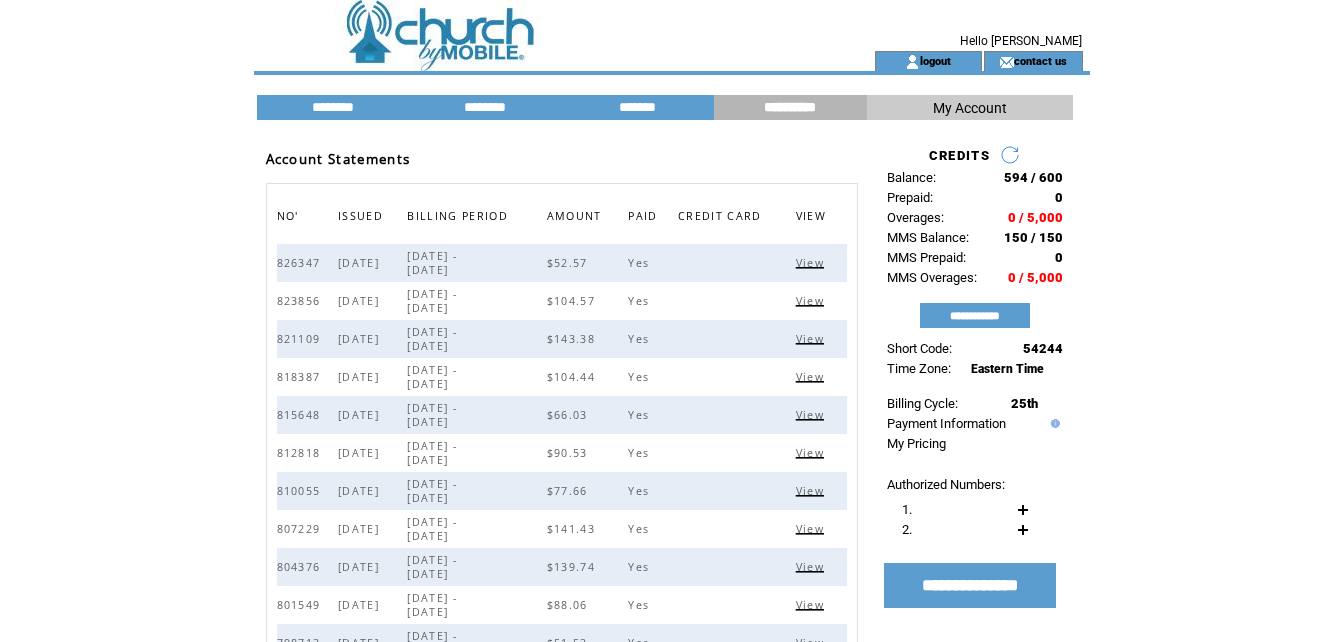 click at bounding box center (528, 25) 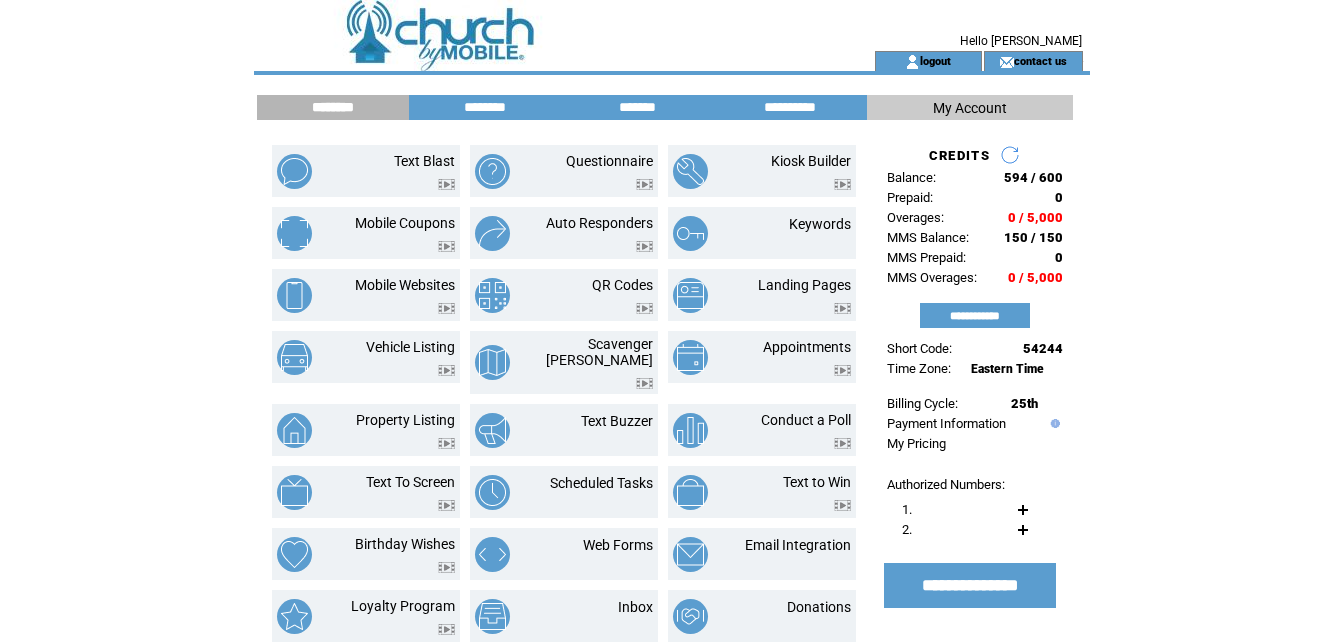 scroll, scrollTop: 0, scrollLeft: 0, axis: both 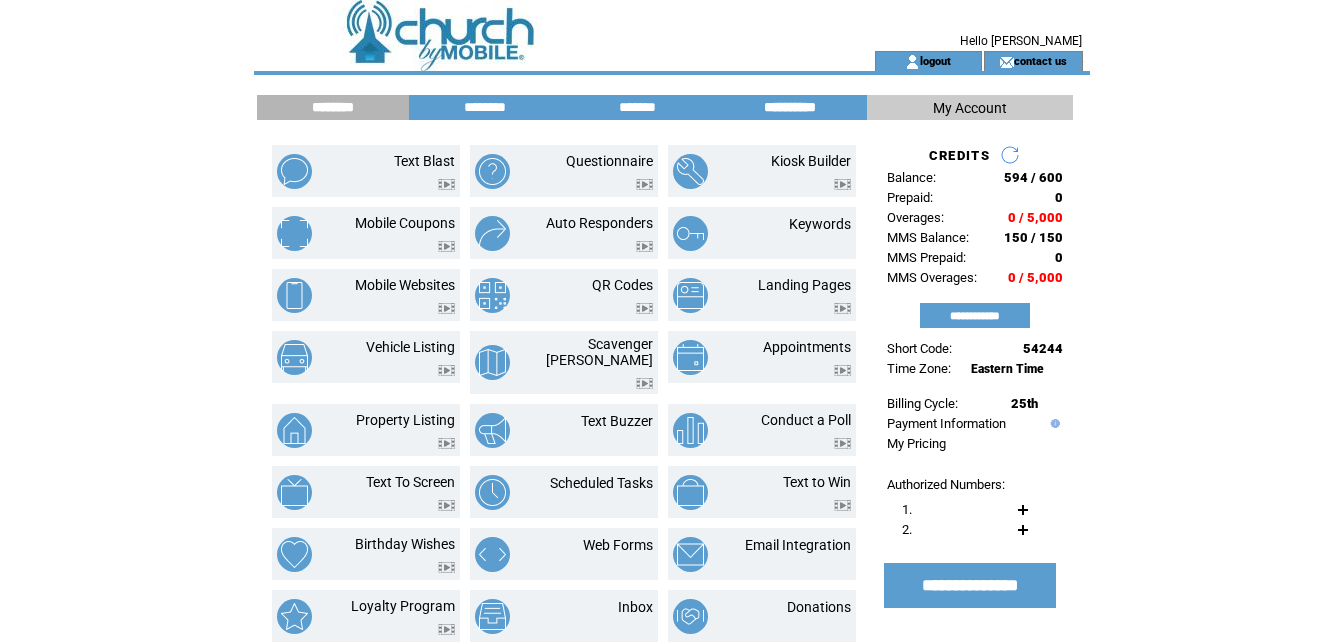 click on "**********" at bounding box center (790, 107) 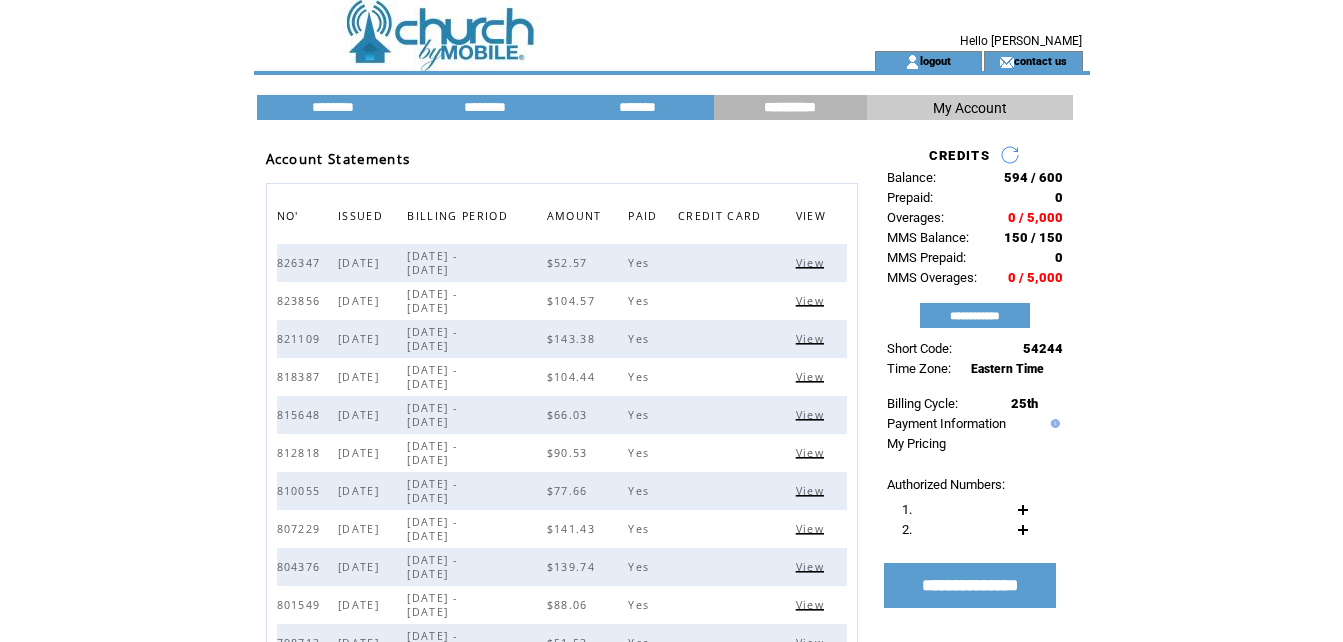 click on "View" at bounding box center (812, 263) 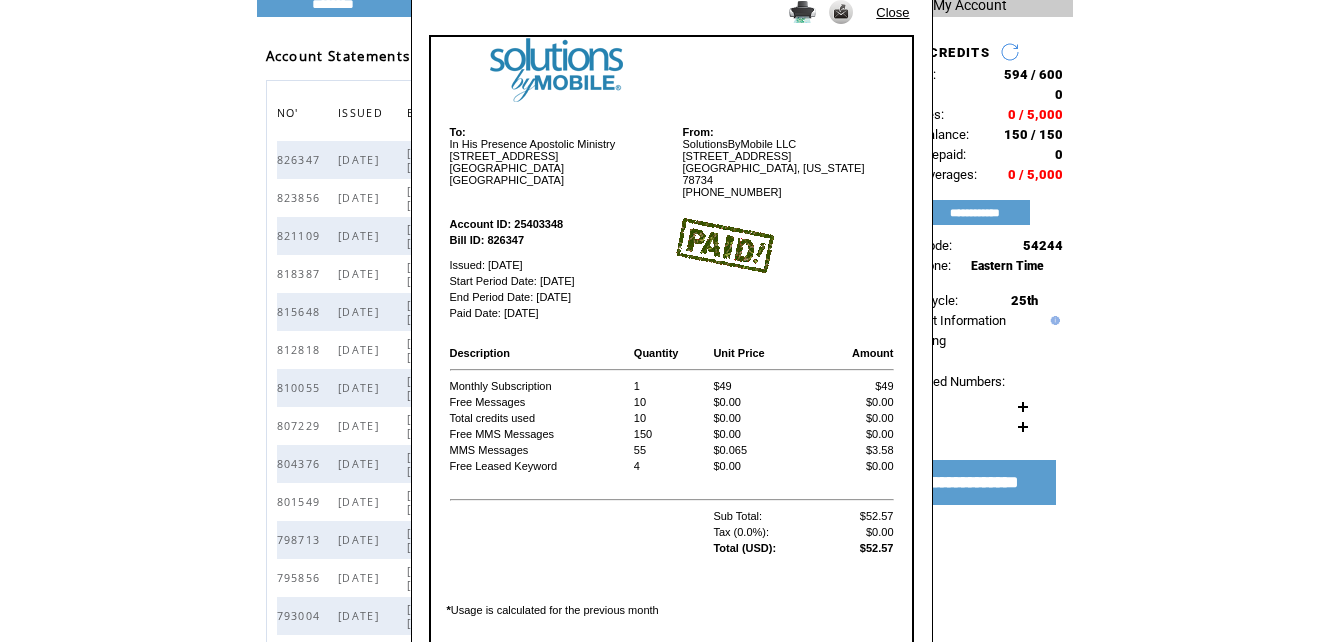 scroll, scrollTop: 120, scrollLeft: 0, axis: vertical 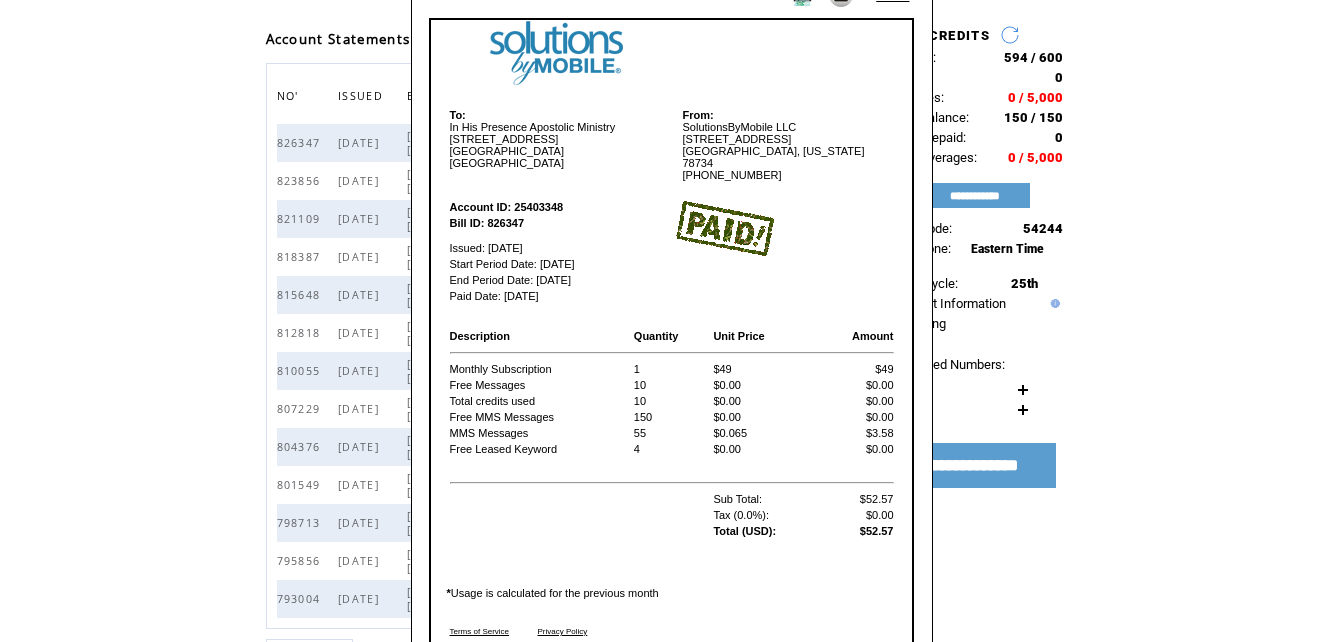 click on "Close To: In His Presence Apostolic Ministry 2787 South Crater Rd, Suite C Petersburg VA, 23805 USA From: SolutionsByMobile LLC 133 Feritti Drive Austin, Texas 78734 800-409-5171 Account ID: 25403348 Bill ID: 826347 Issued: Jun 25, 2025 Start Period Date: Jun 25, 2025 End Period Date: Jul 24, 2025 Paid Date: Jun 25, 2025 Description Quantity Unit Price Amount Monthly Subscription 1 $49 $49 Free Messages 10 $0.00 $0.00 Total credits used 10 $0.00 $0.00 Free MMS Messages 150 $0.00 $0.00 MMS Messages 55 $0.065 $3.58 Free Leased Keyword 4 $0.00 $0.00 Sub Total: $52.57 Tax (0.0%): $0.00 Total (USD): $52.57 *  Usage is calculated for the previous month Terms of Service Privacy Policy © SolutionsByMobile" at bounding box center (671, 201) 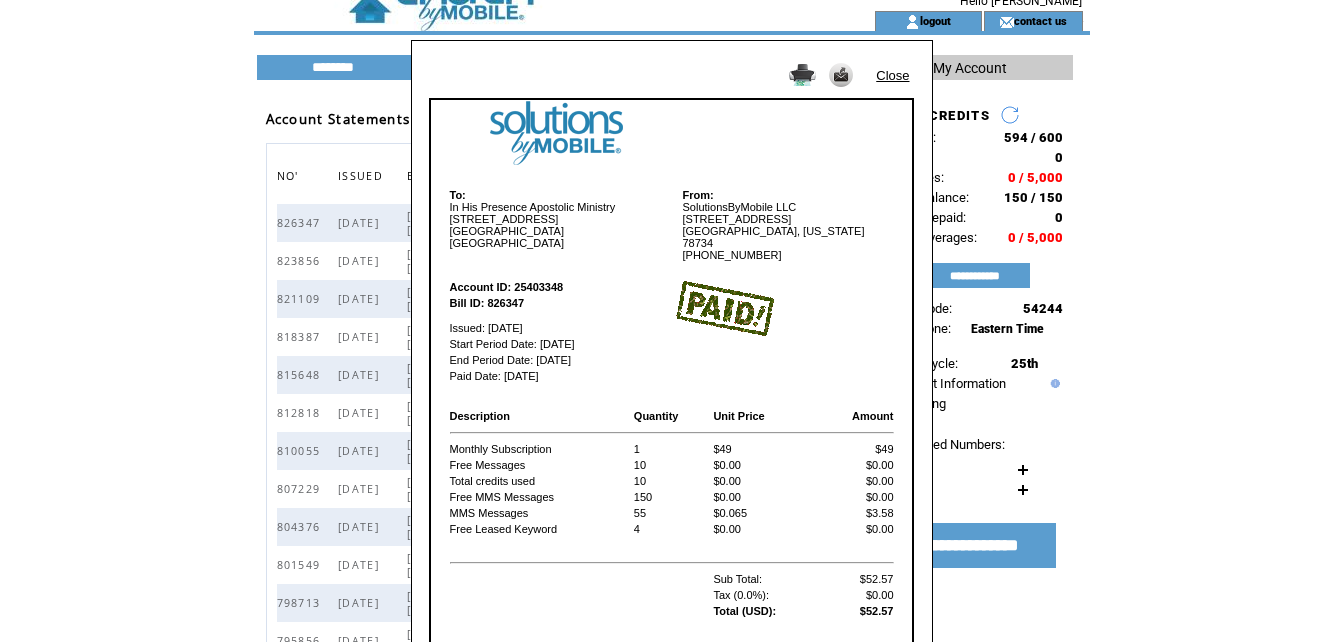 scroll, scrollTop: 17, scrollLeft: 0, axis: vertical 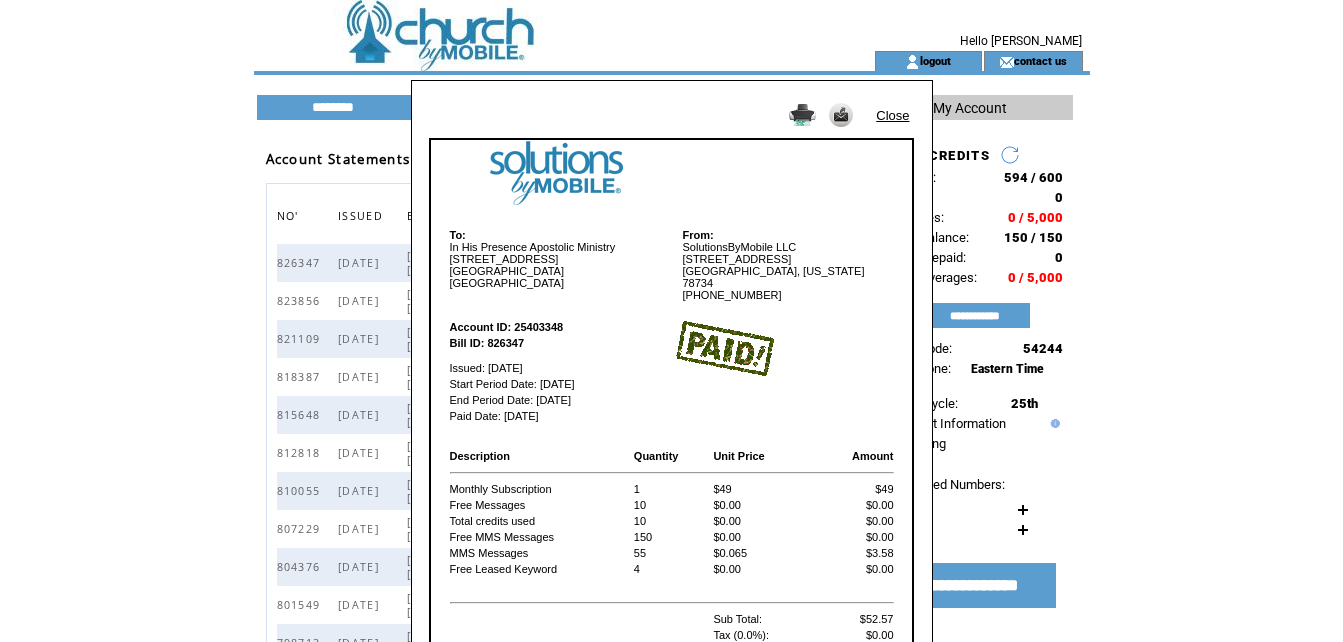 click on "Close" at bounding box center [892, 115] 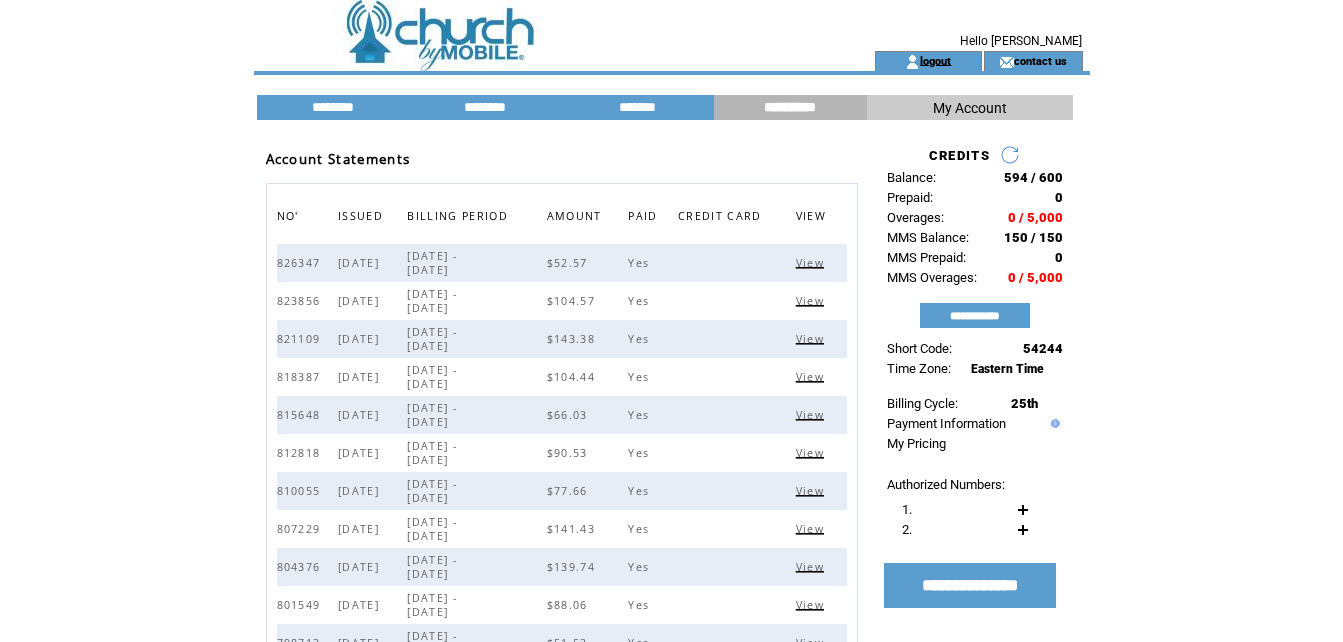 click on "logout" at bounding box center (935, 60) 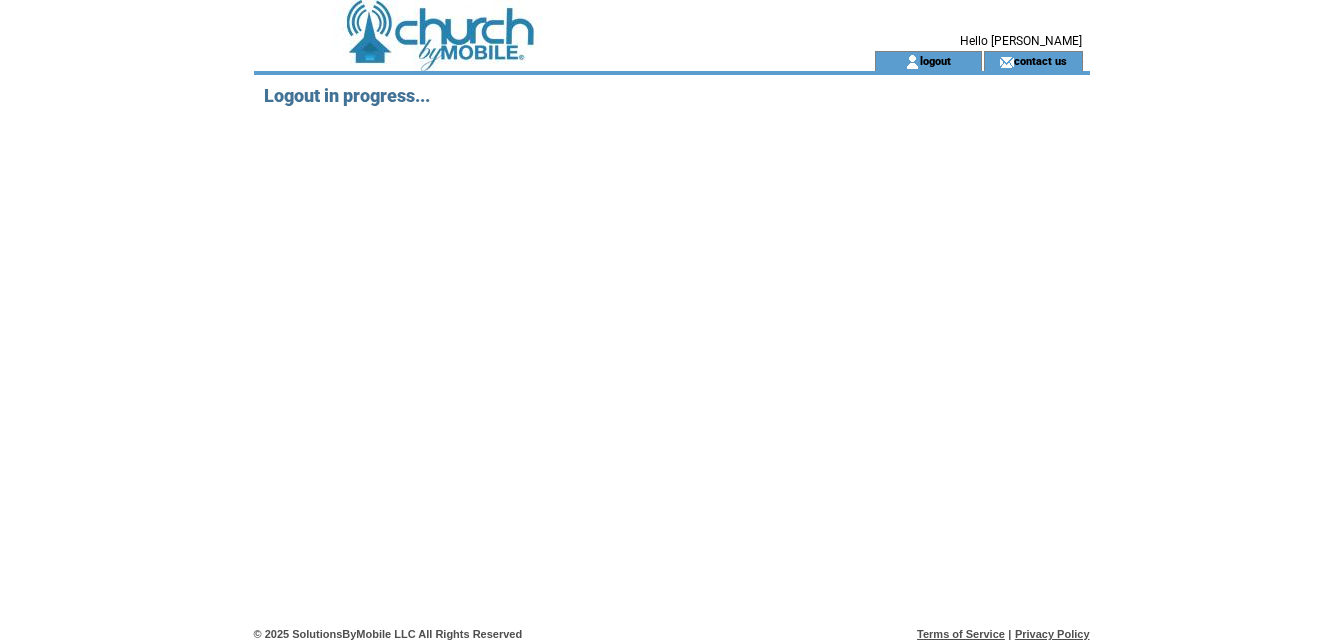 scroll, scrollTop: 0, scrollLeft: 0, axis: both 